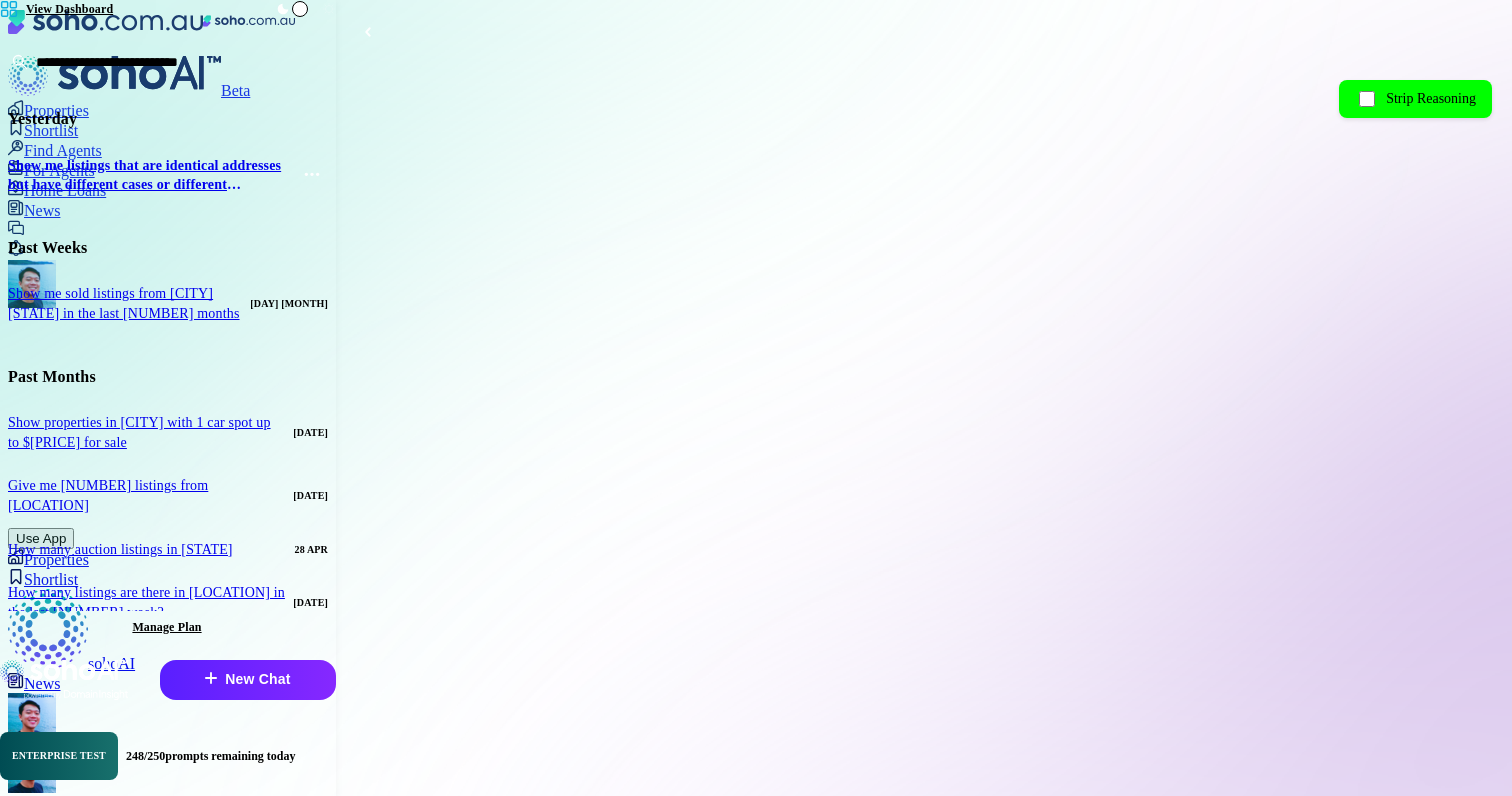 scroll, scrollTop: 0, scrollLeft: 0, axis: both 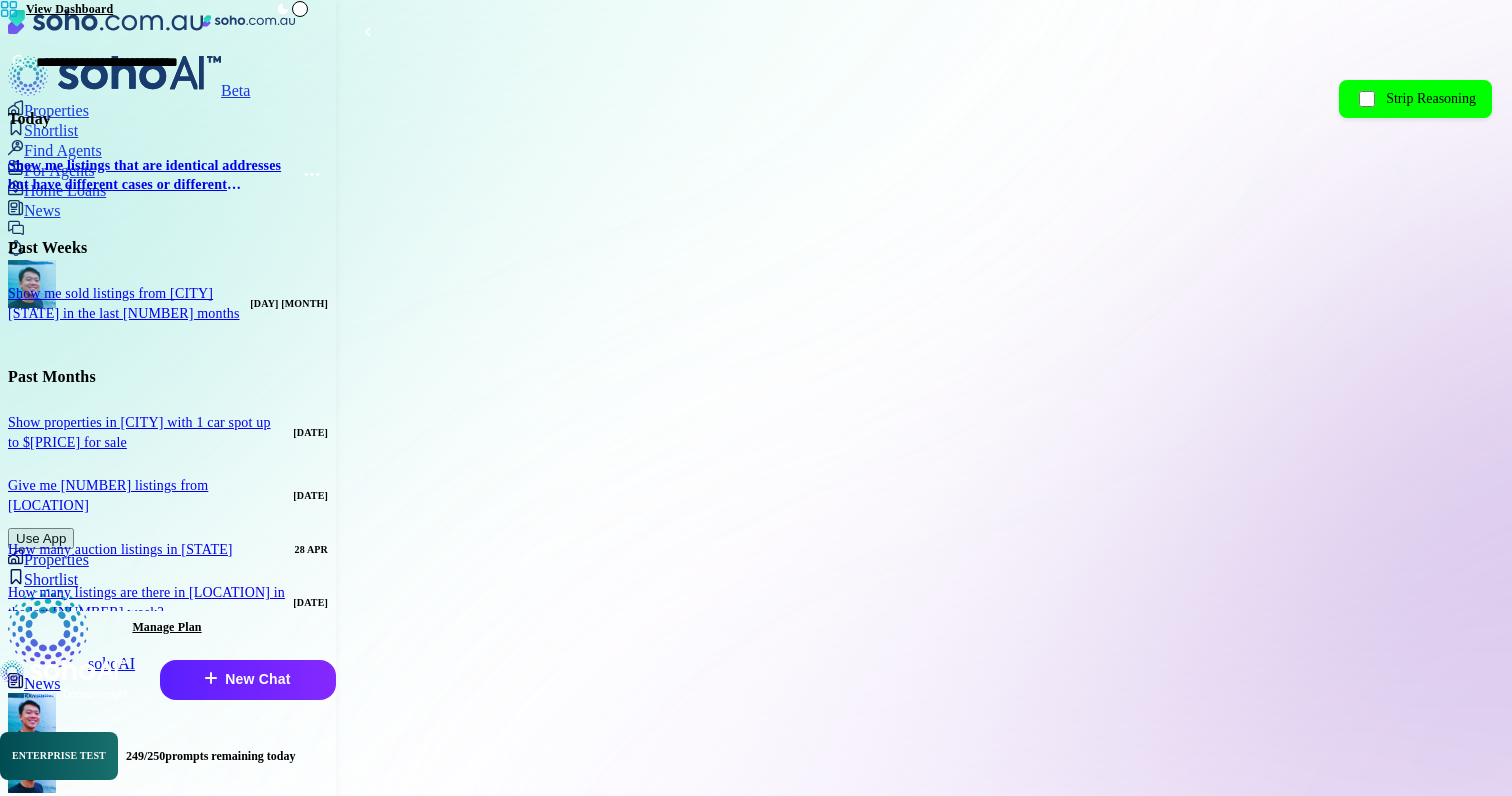 drag, startPoint x: 784, startPoint y: 343, endPoint x: 1436, endPoint y: 343, distance: 652 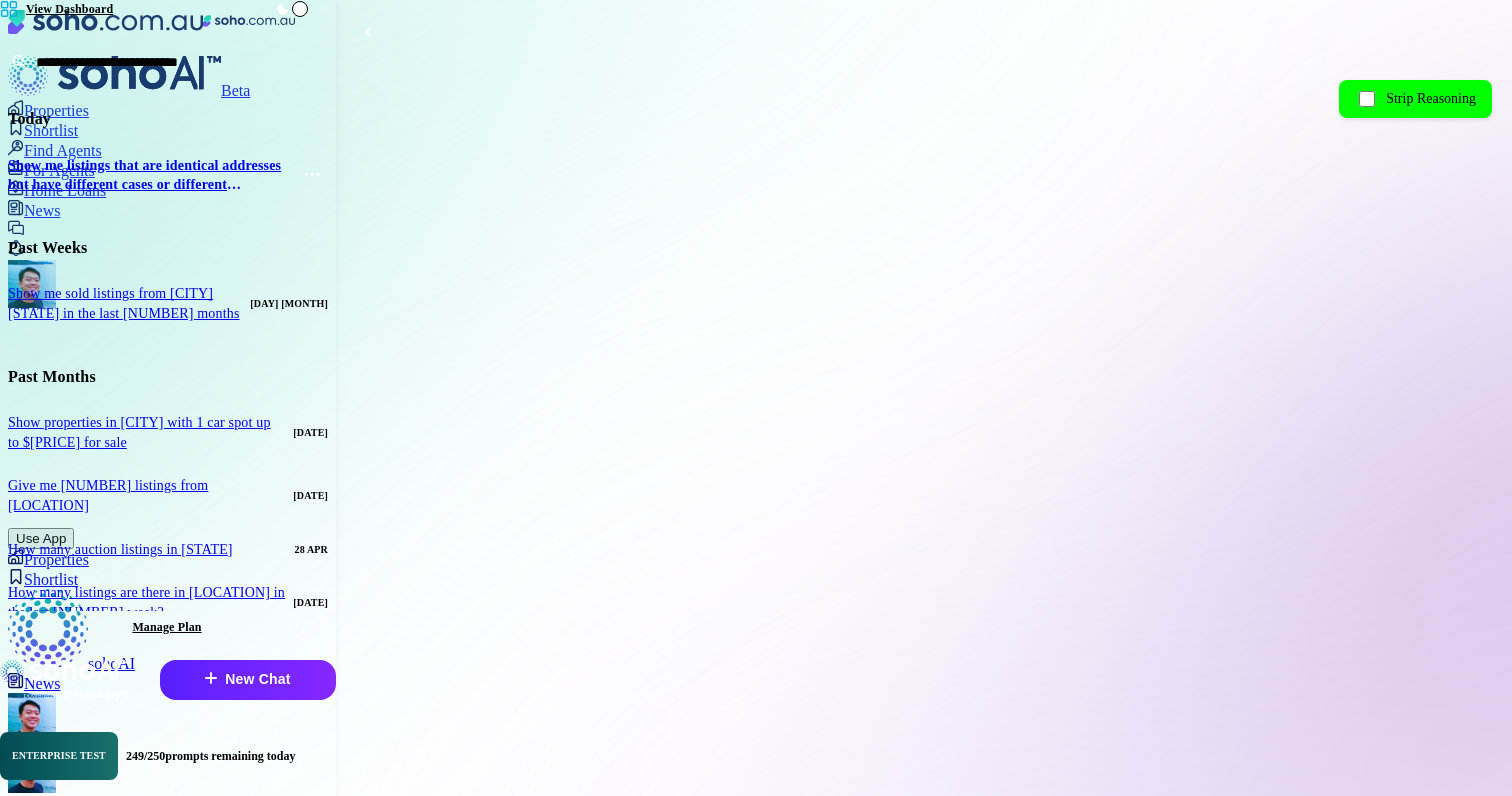 scroll, scrollTop: 0, scrollLeft: 118, axis: horizontal 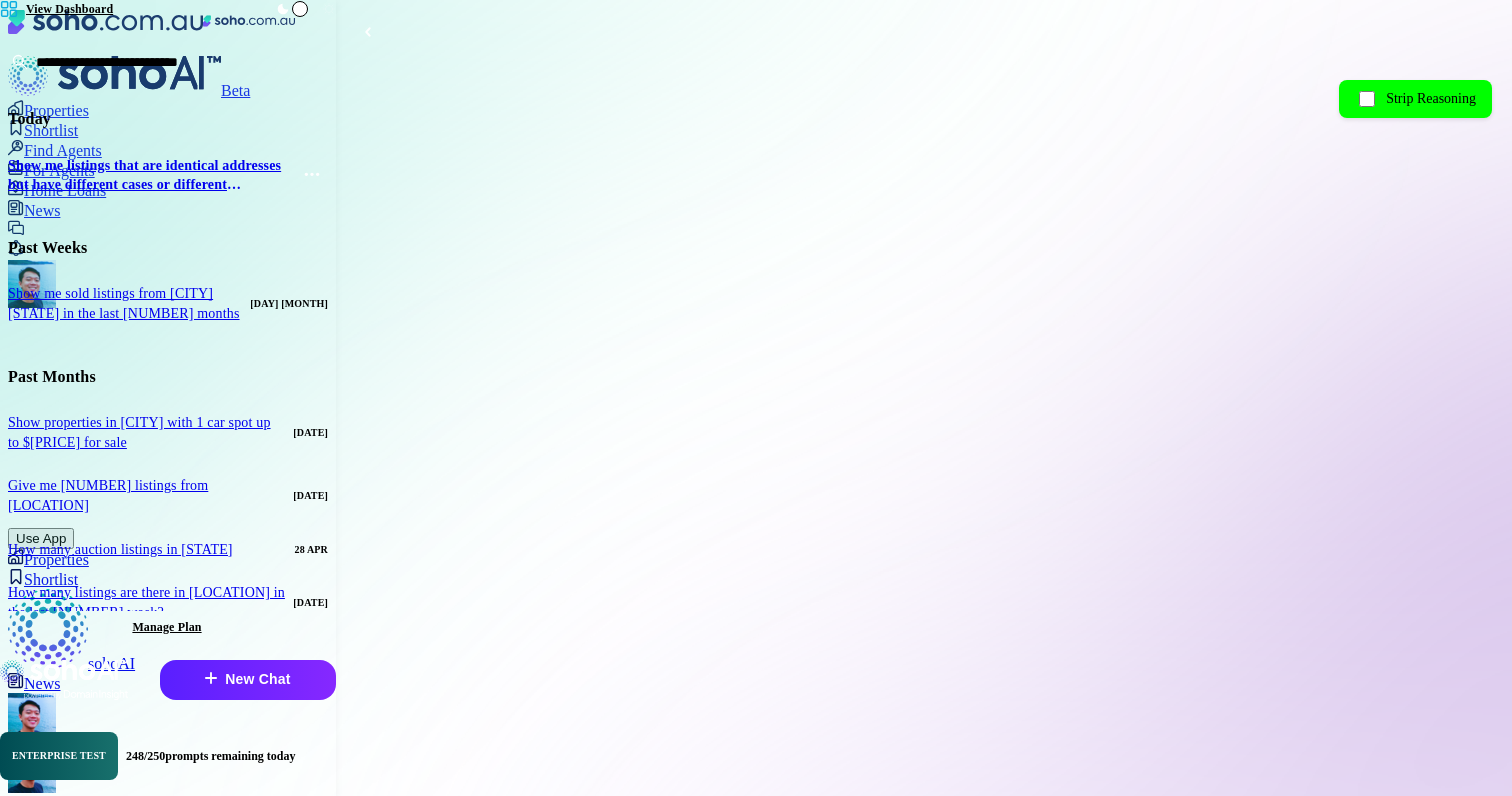click on "[DATE]" at bounding box center [1379, 3579] 